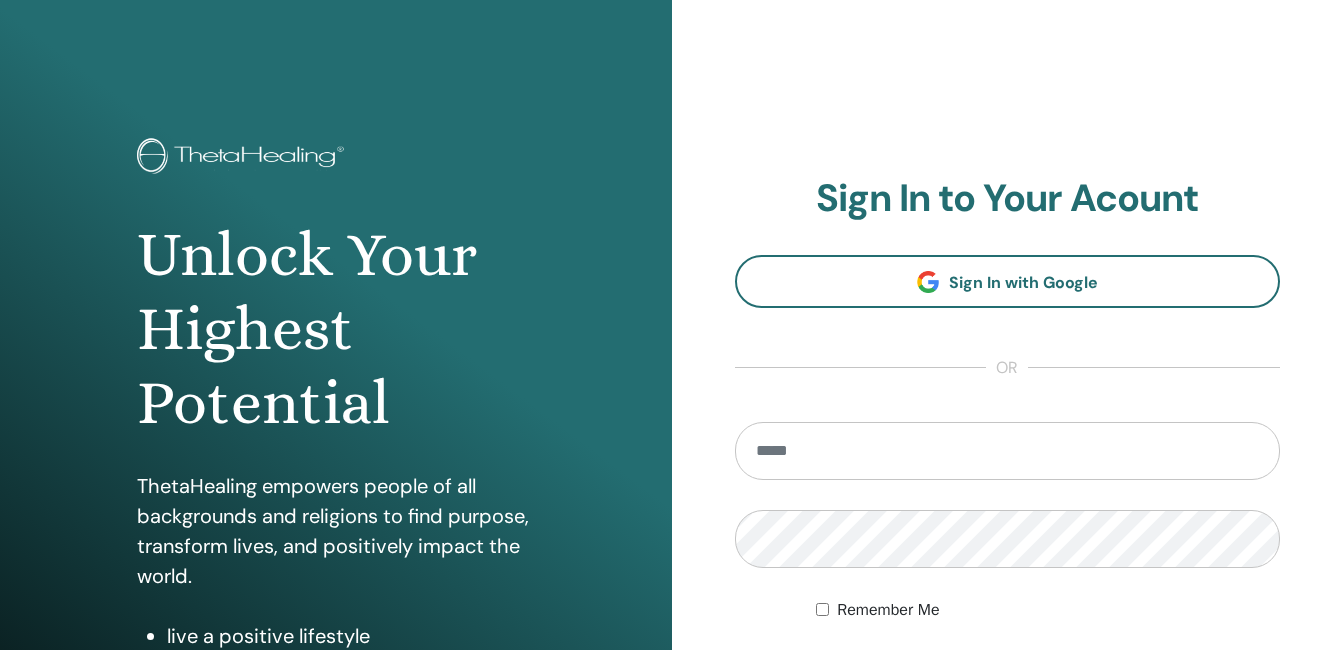 scroll, scrollTop: 0, scrollLeft: 0, axis: both 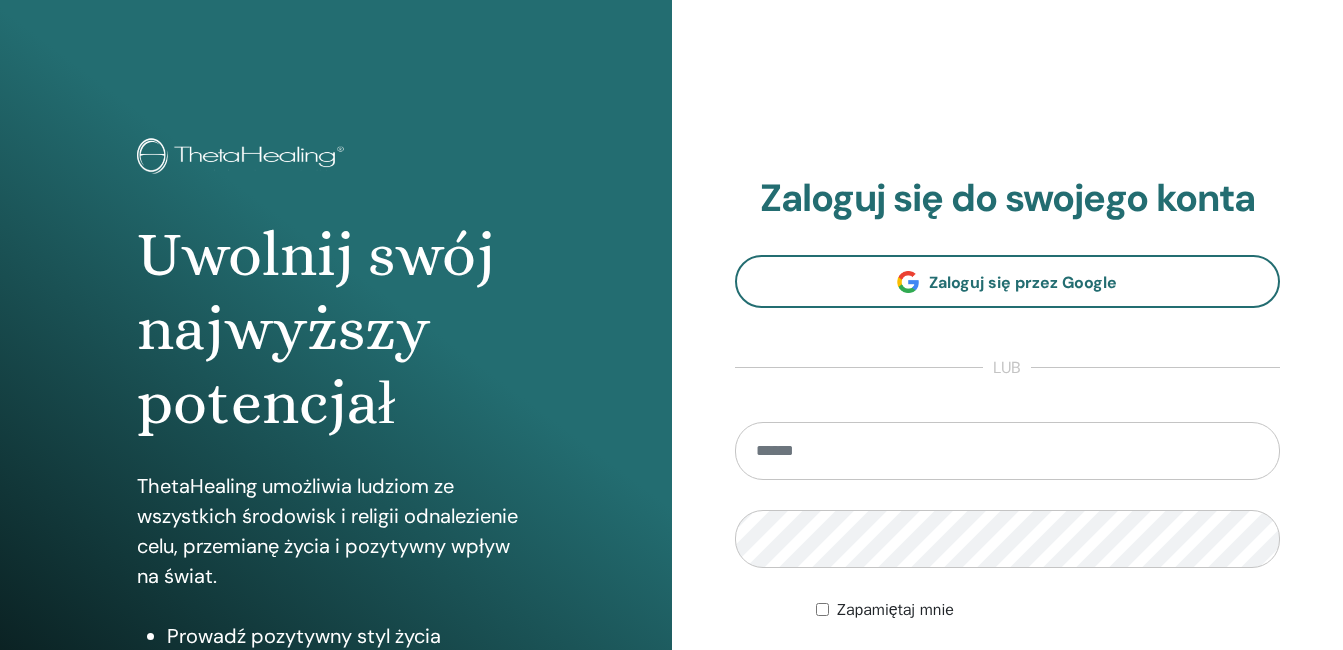 click at bounding box center (1008, 451) 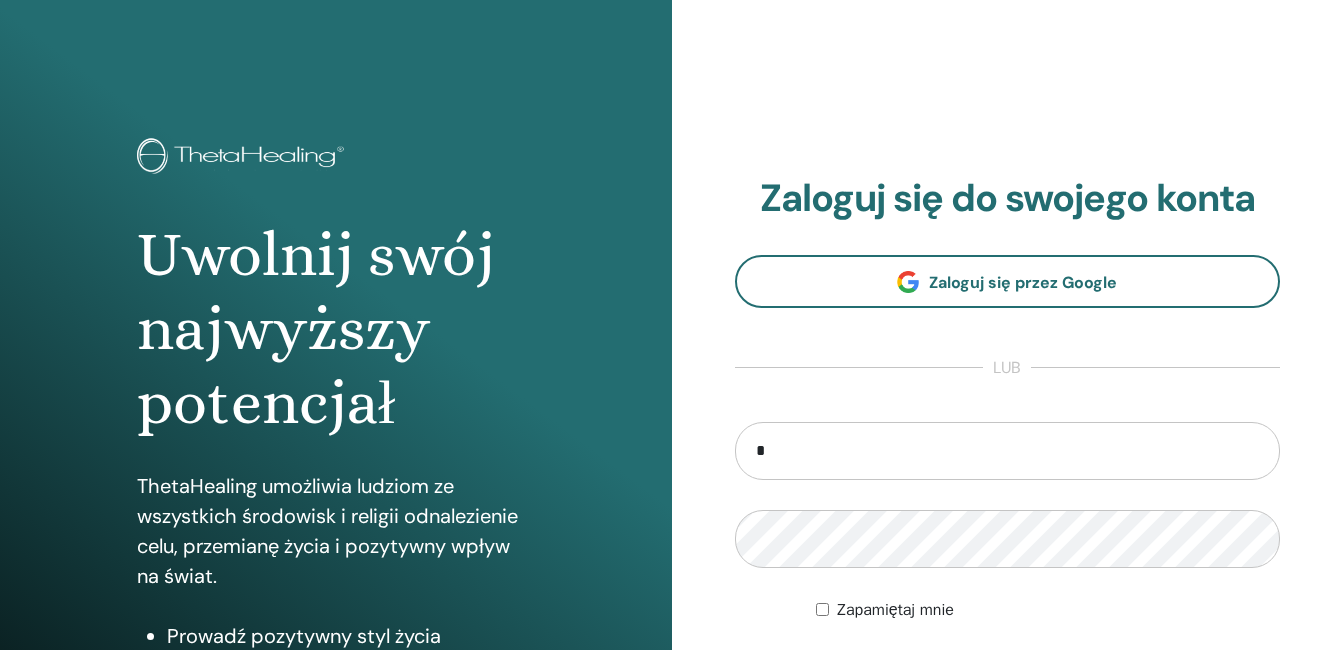 type on "**********" 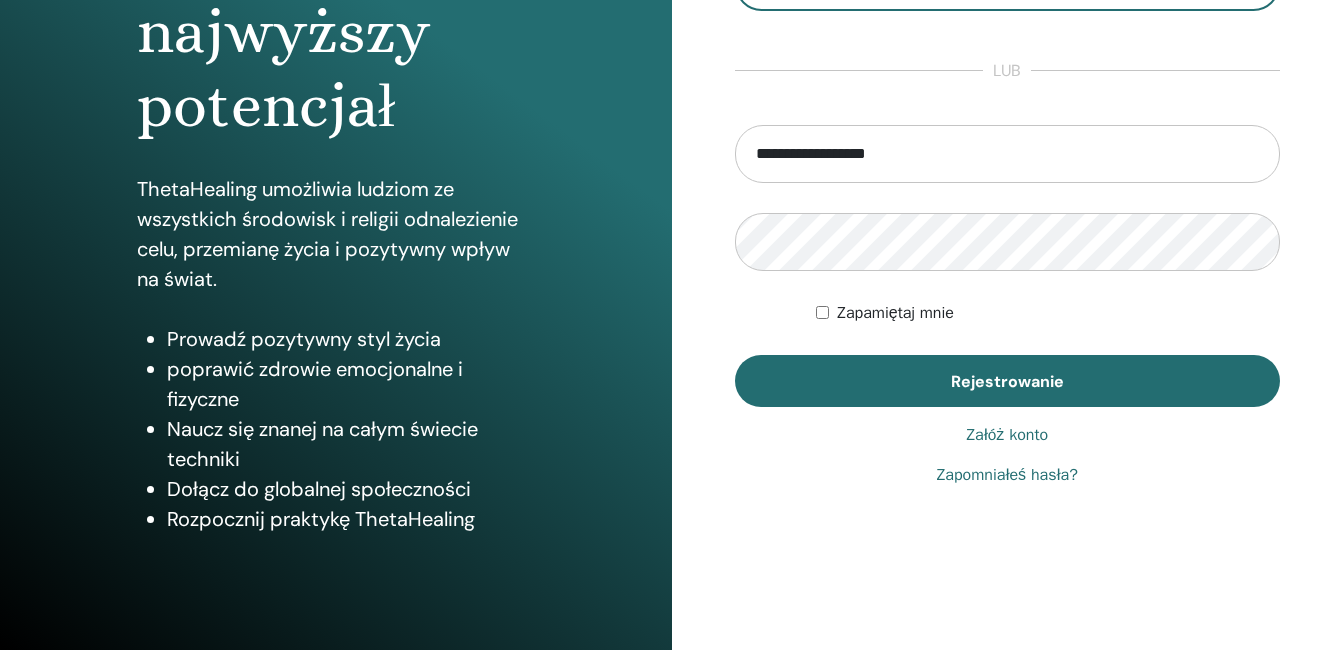 scroll, scrollTop: 310, scrollLeft: 0, axis: vertical 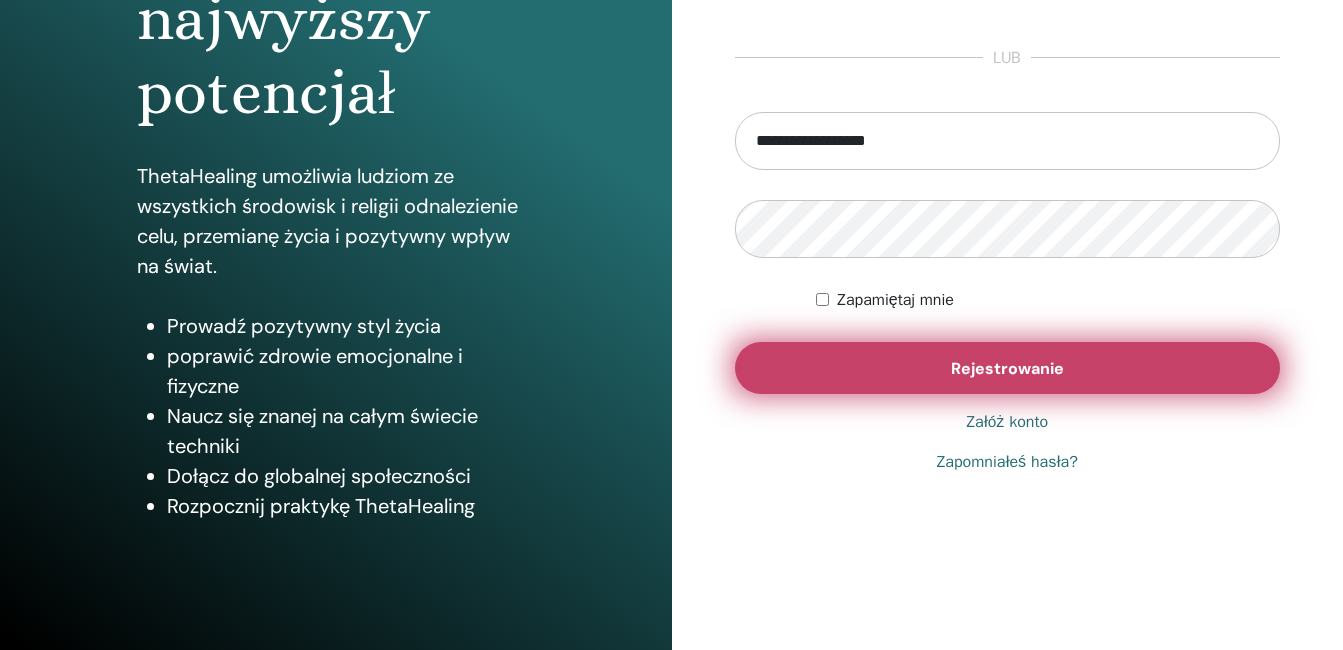 click on "Rejestrowanie" at bounding box center [1007, 368] 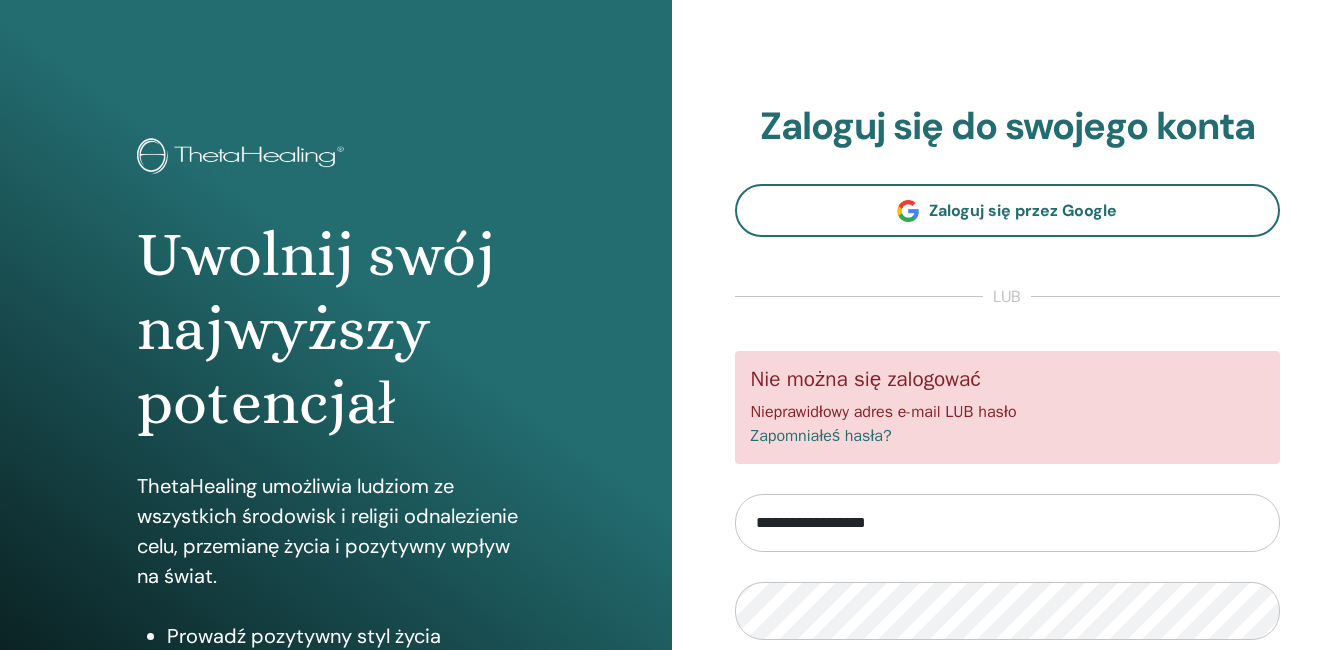 scroll, scrollTop: 0, scrollLeft: 0, axis: both 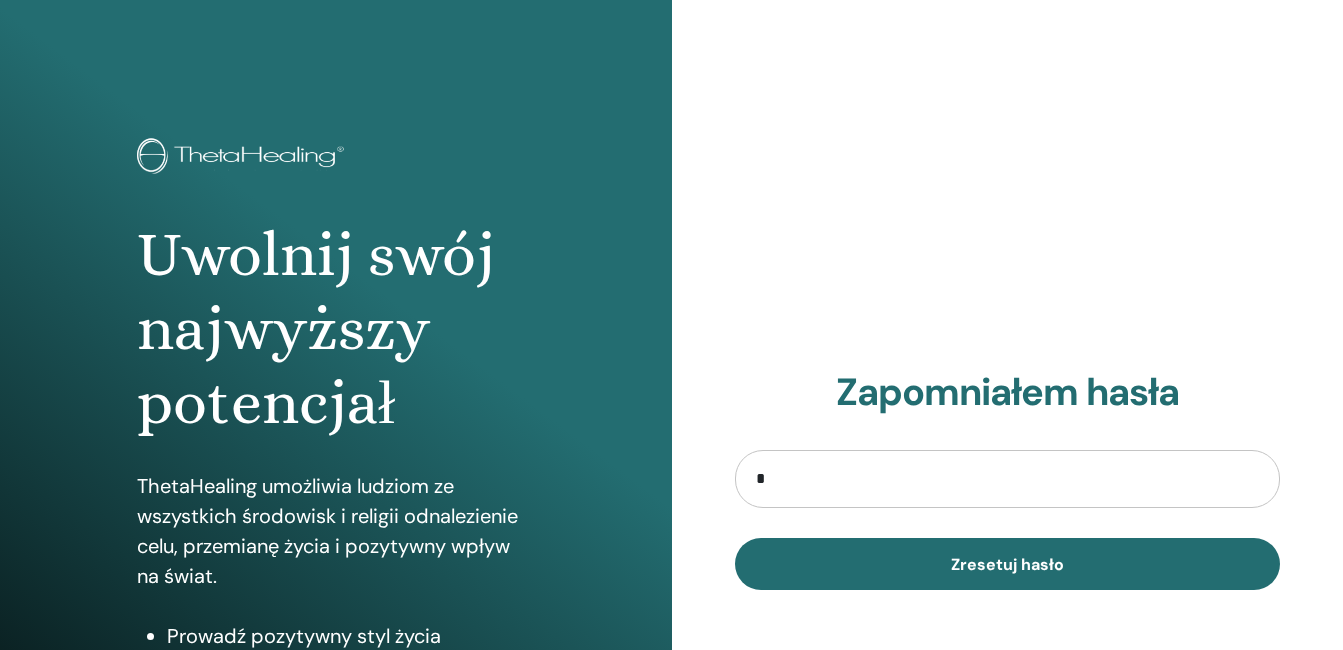 type on "**********" 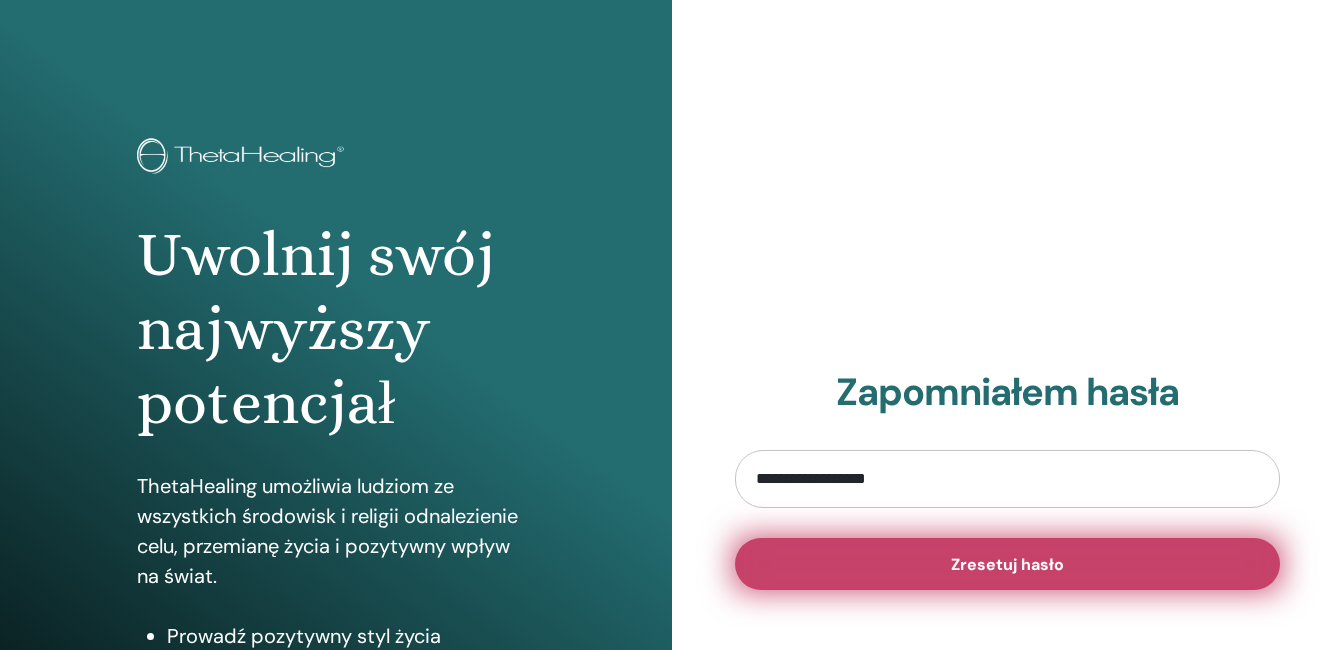 click on "Zresetuj hasło" at bounding box center (1008, 564) 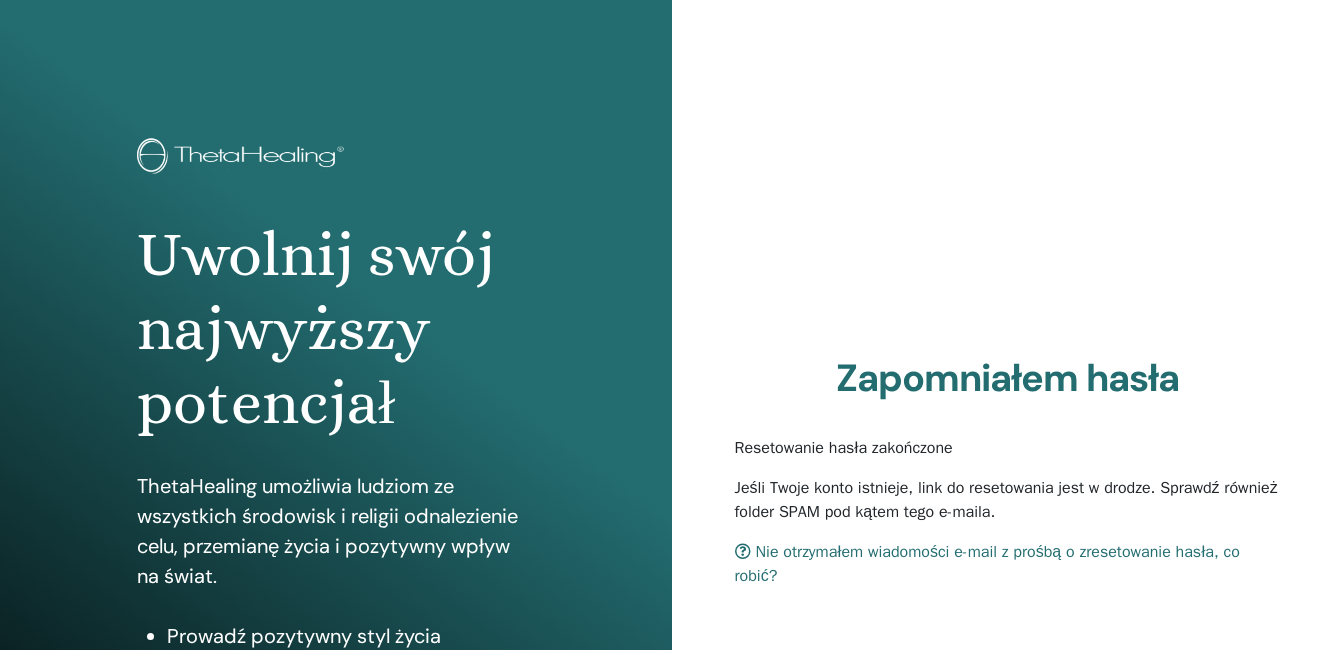 scroll, scrollTop: 0, scrollLeft: 0, axis: both 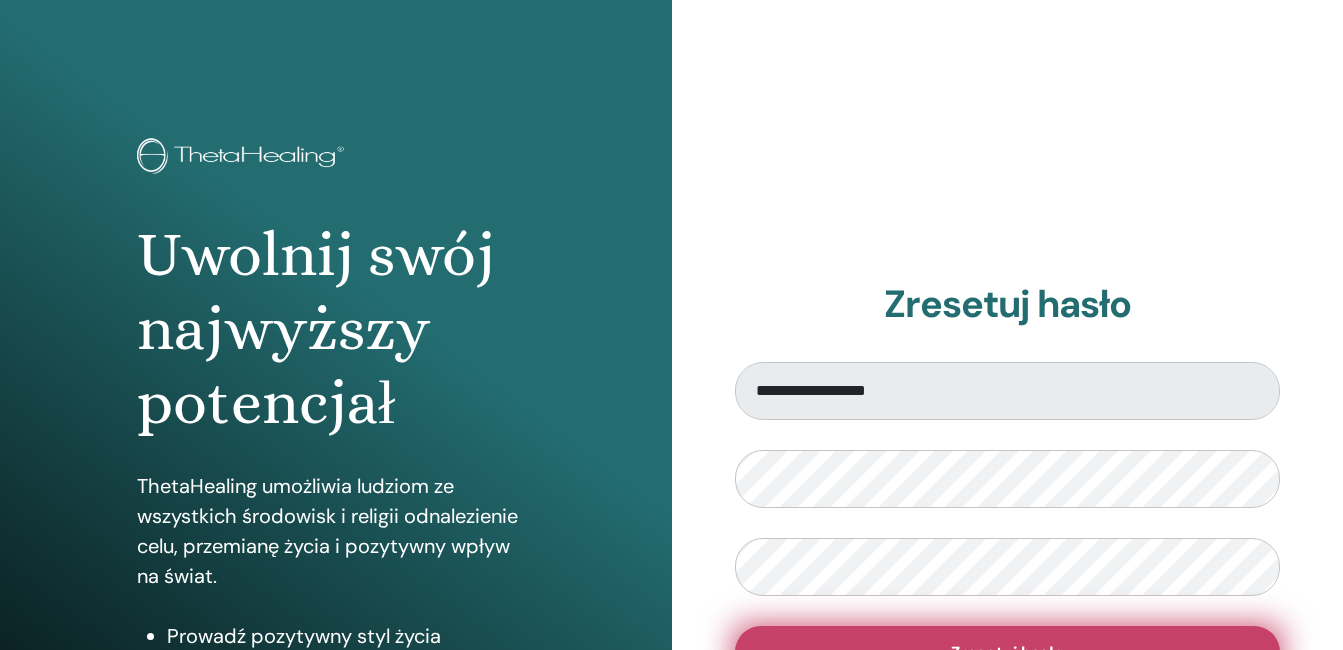 click on "Zresetuj hasło" at bounding box center [1008, 652] 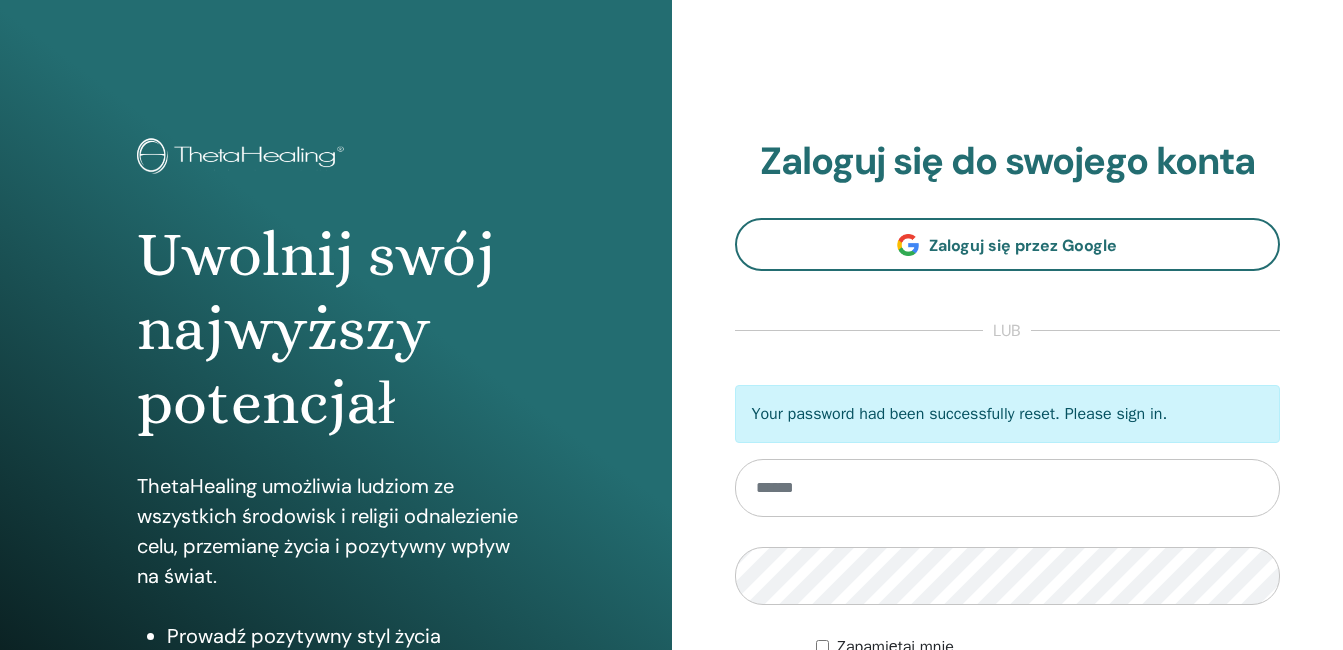 scroll, scrollTop: 0, scrollLeft: 0, axis: both 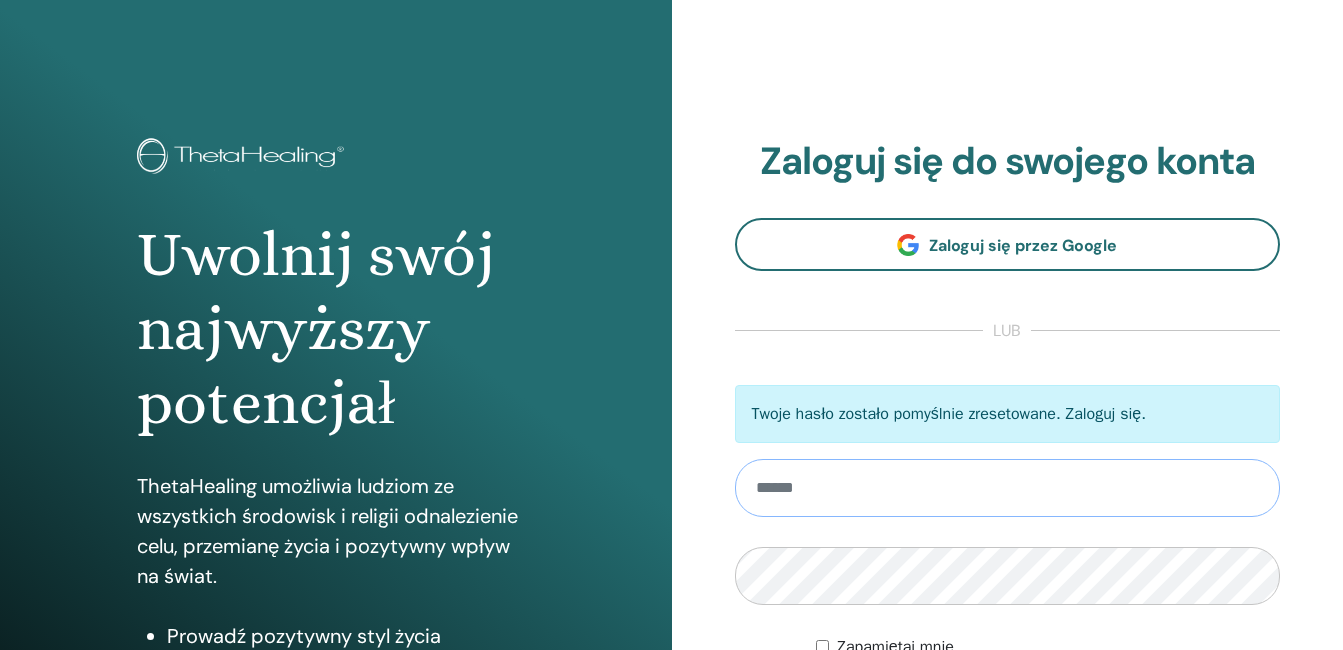 type on "**********" 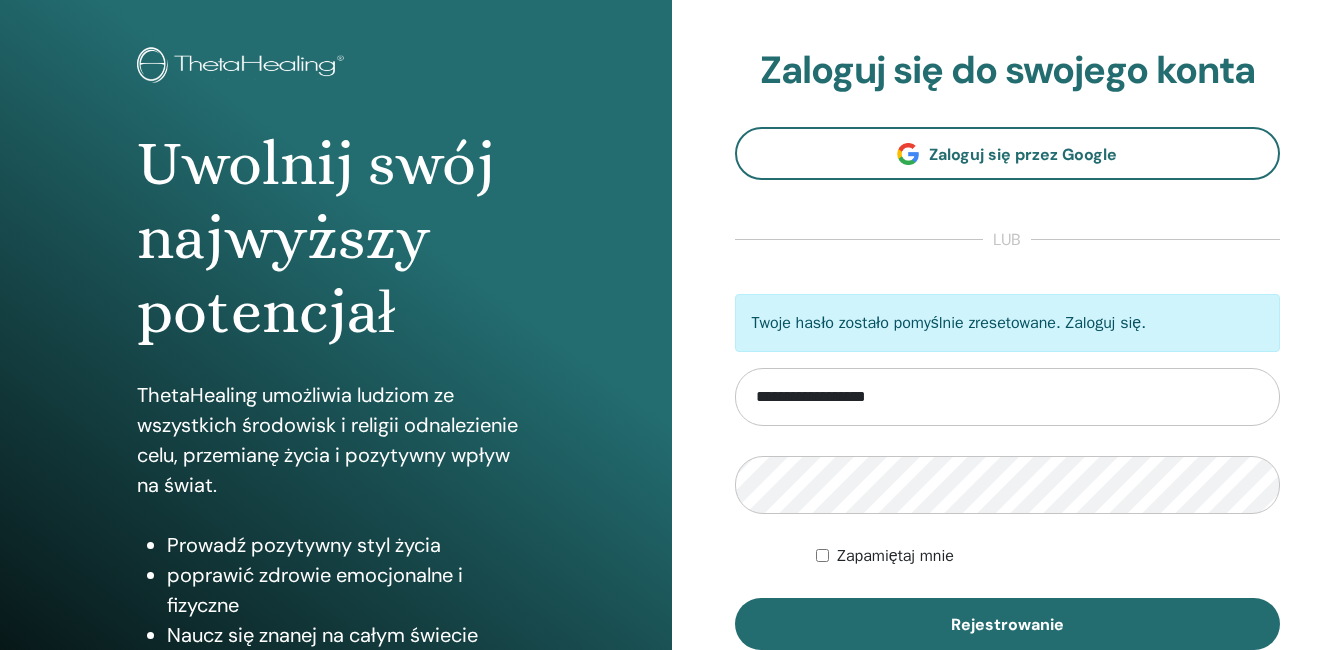 scroll, scrollTop: 99, scrollLeft: 0, axis: vertical 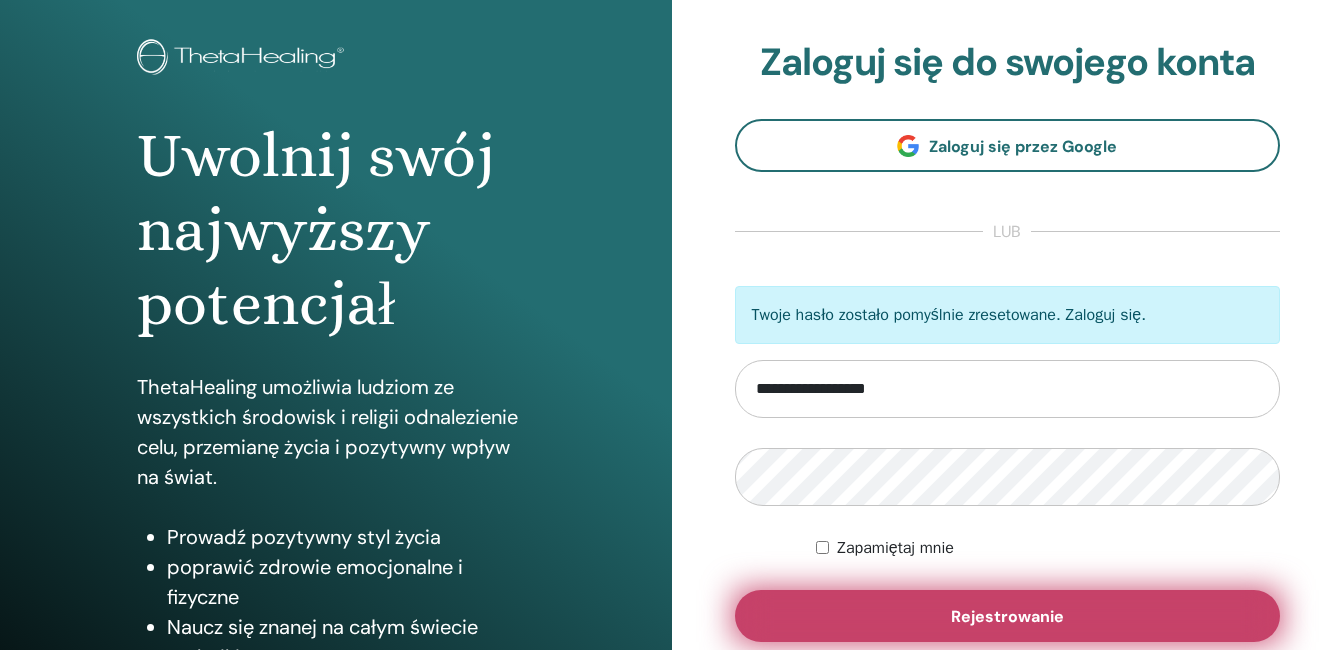 click on "Rejestrowanie" at bounding box center (1008, 616) 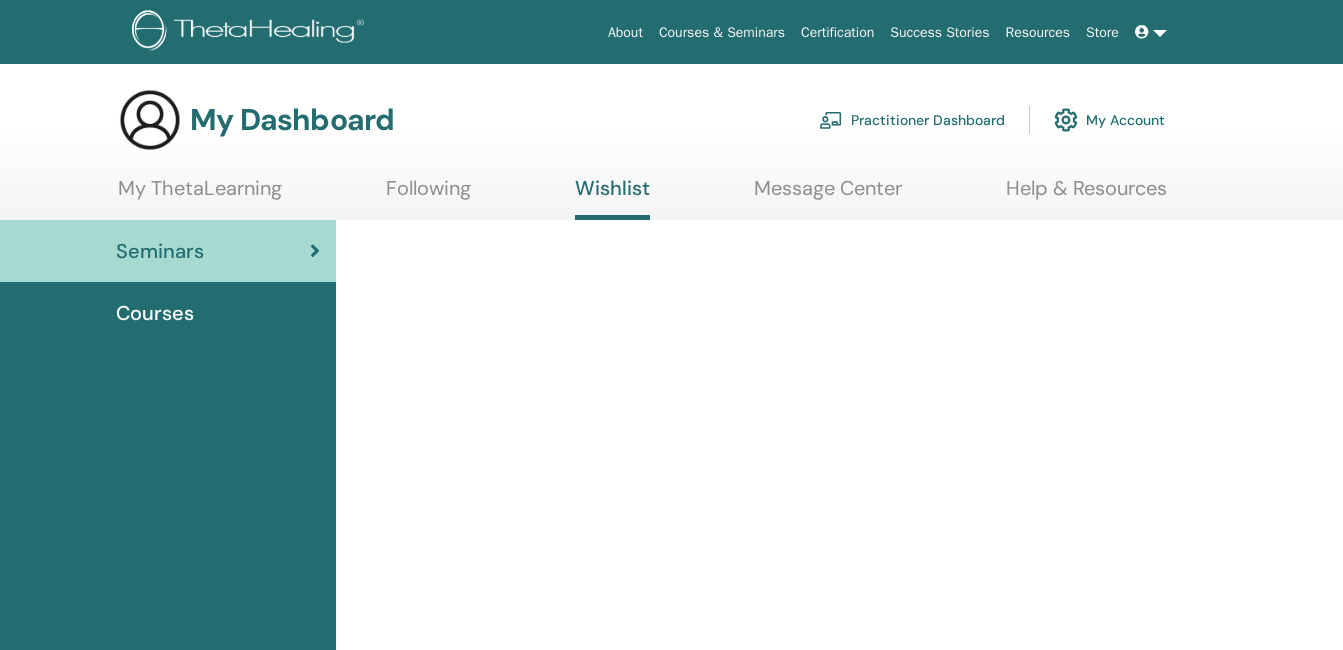 scroll, scrollTop: 0, scrollLeft: 0, axis: both 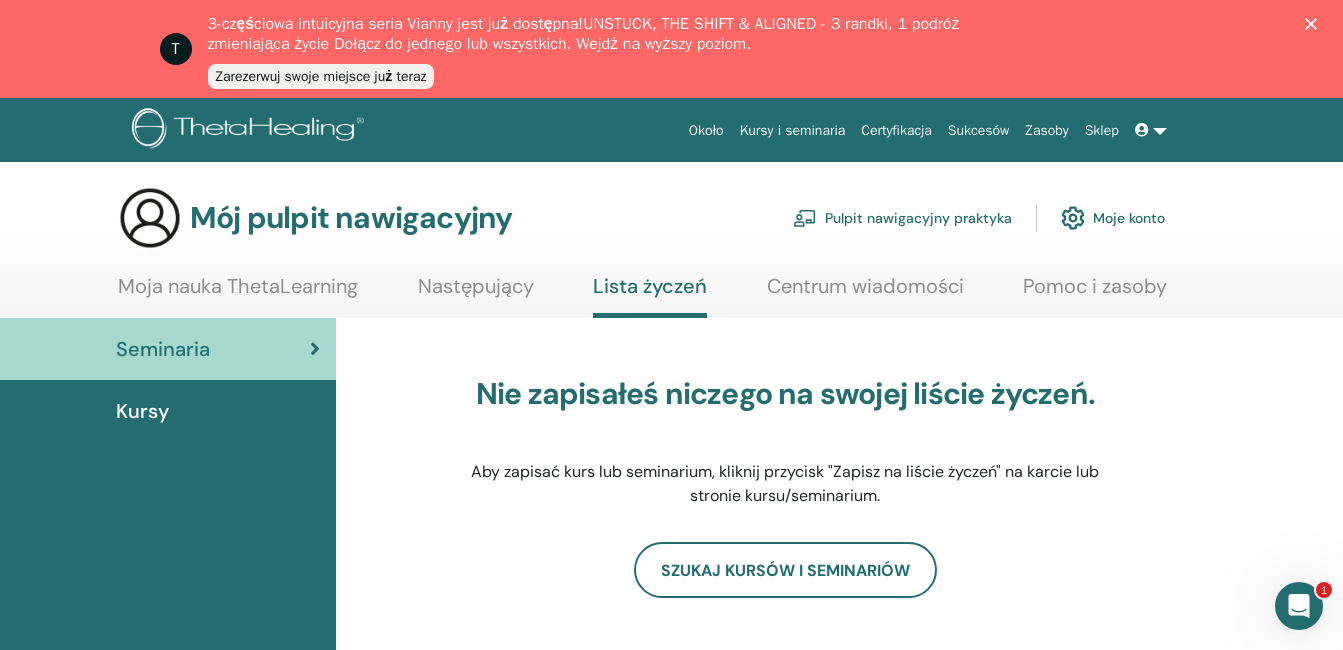 click on "Seminaria" at bounding box center (168, 349) 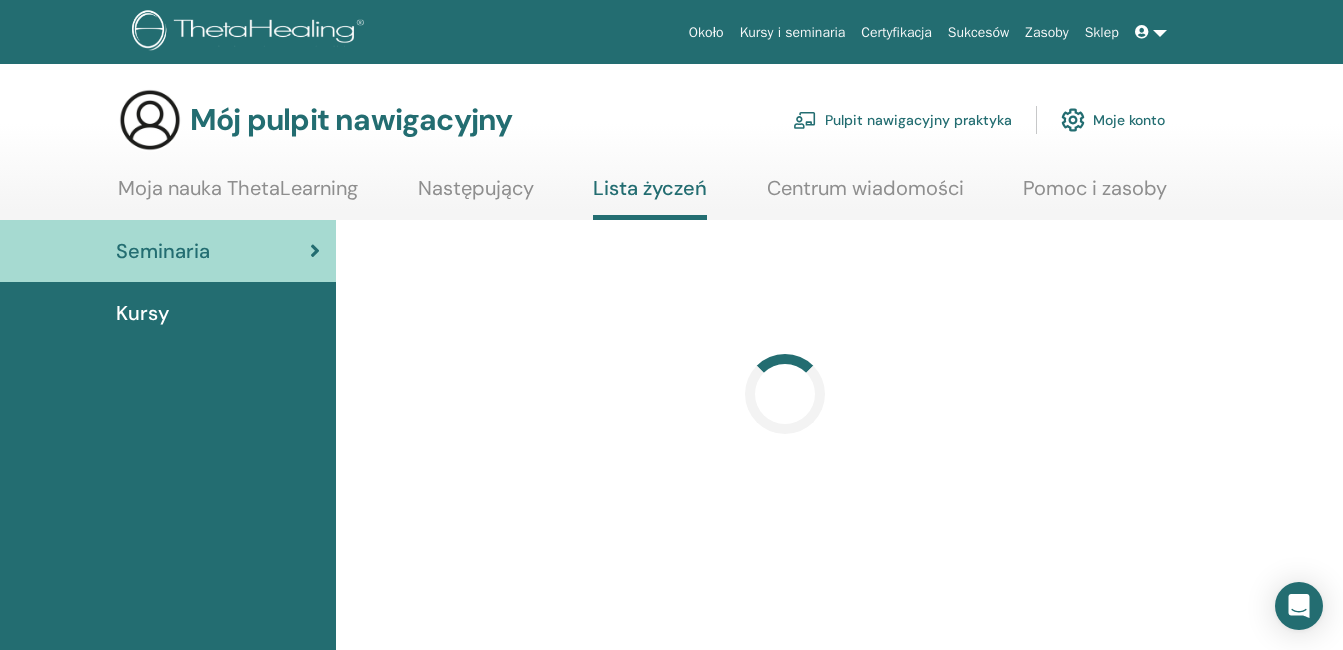 scroll, scrollTop: 0, scrollLeft: 0, axis: both 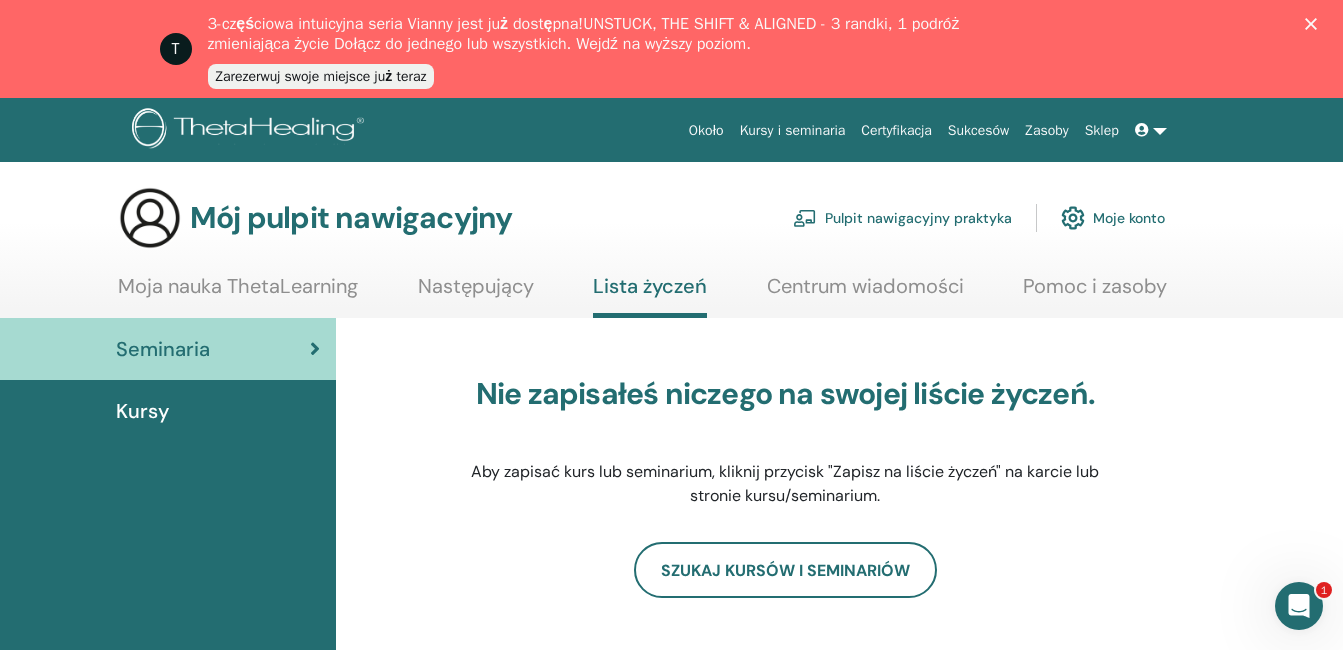 click on "Kursy i seminaria" at bounding box center (793, 130) 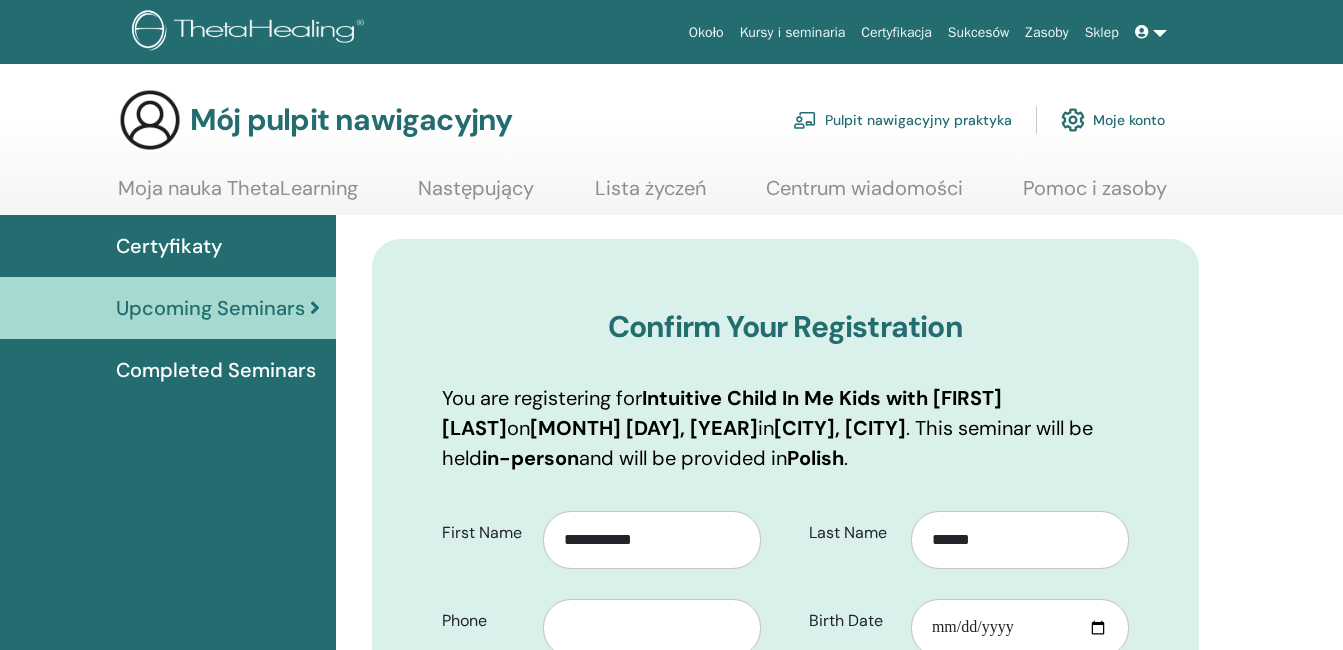 scroll, scrollTop: 0, scrollLeft: 0, axis: both 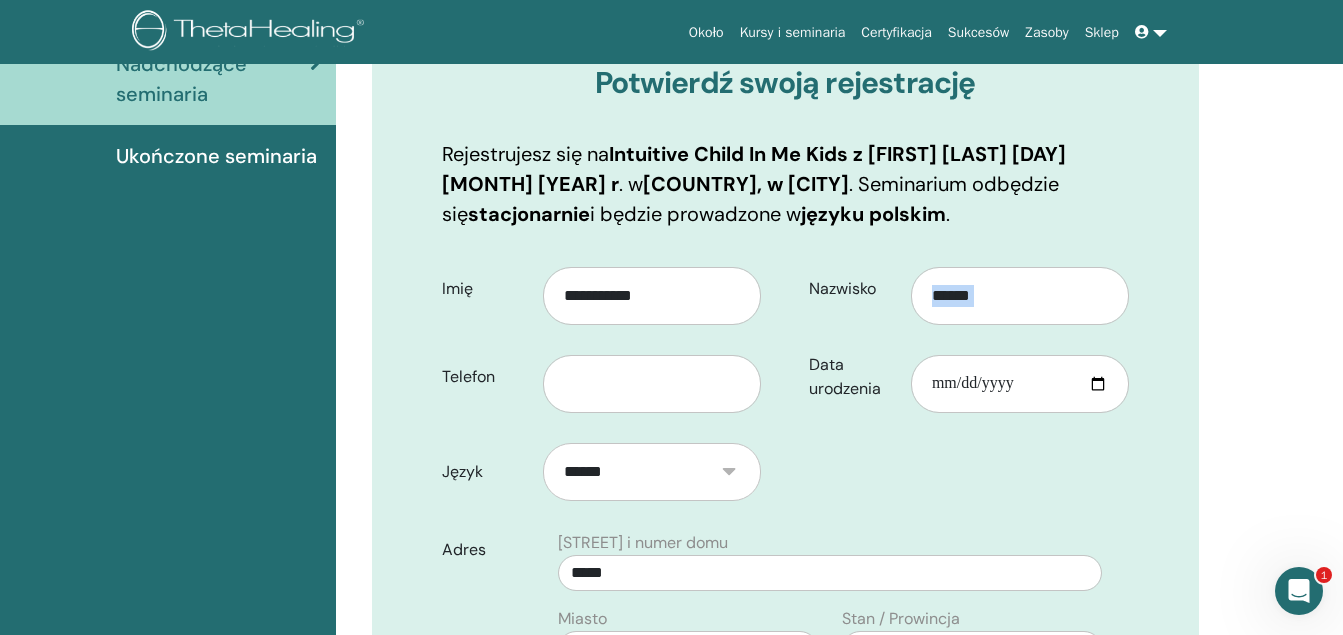 click on "Około
Kursy i seminaria
Certyfikacja
Sukcesów
Zasoby
Sklep
ML [FIRST] [LAST] My ThetaLearning My ThetaHealers My Seminars Wishlist Become a Practitioner Notifications 9+ Messages My Theta Account Support Logout
My Dashboard
My ThetaLearning
Following" at bounding box center [671, 73] 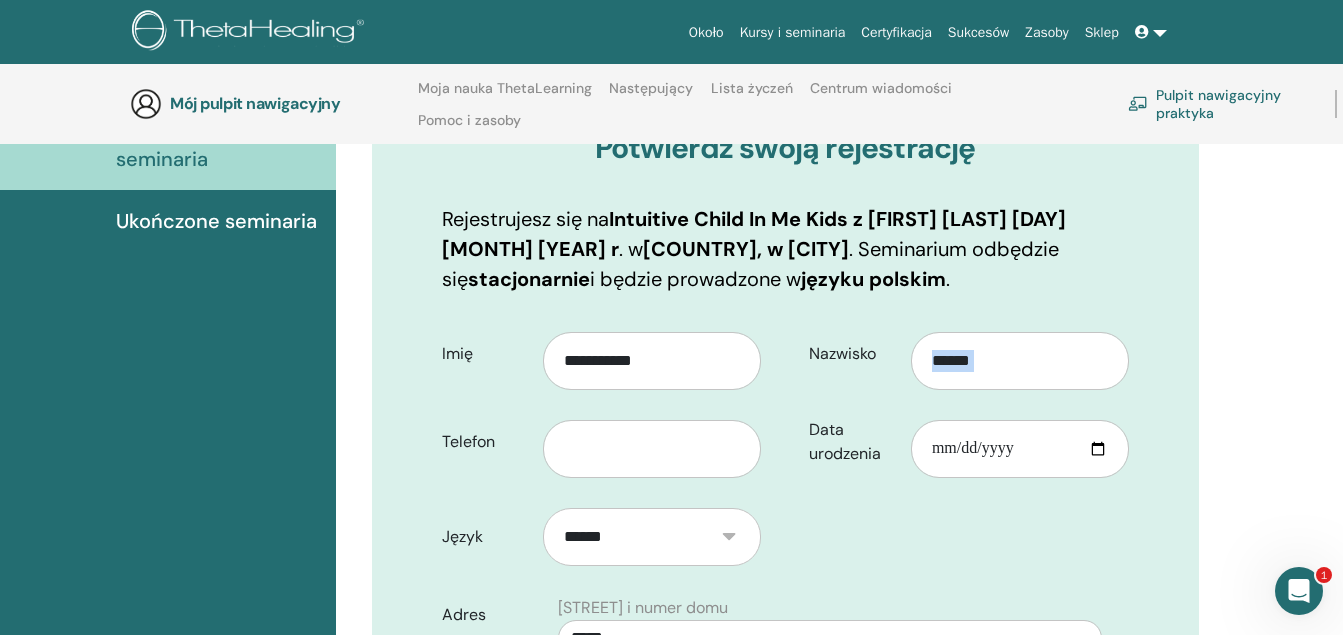 scroll, scrollTop: 280, scrollLeft: 0, axis: vertical 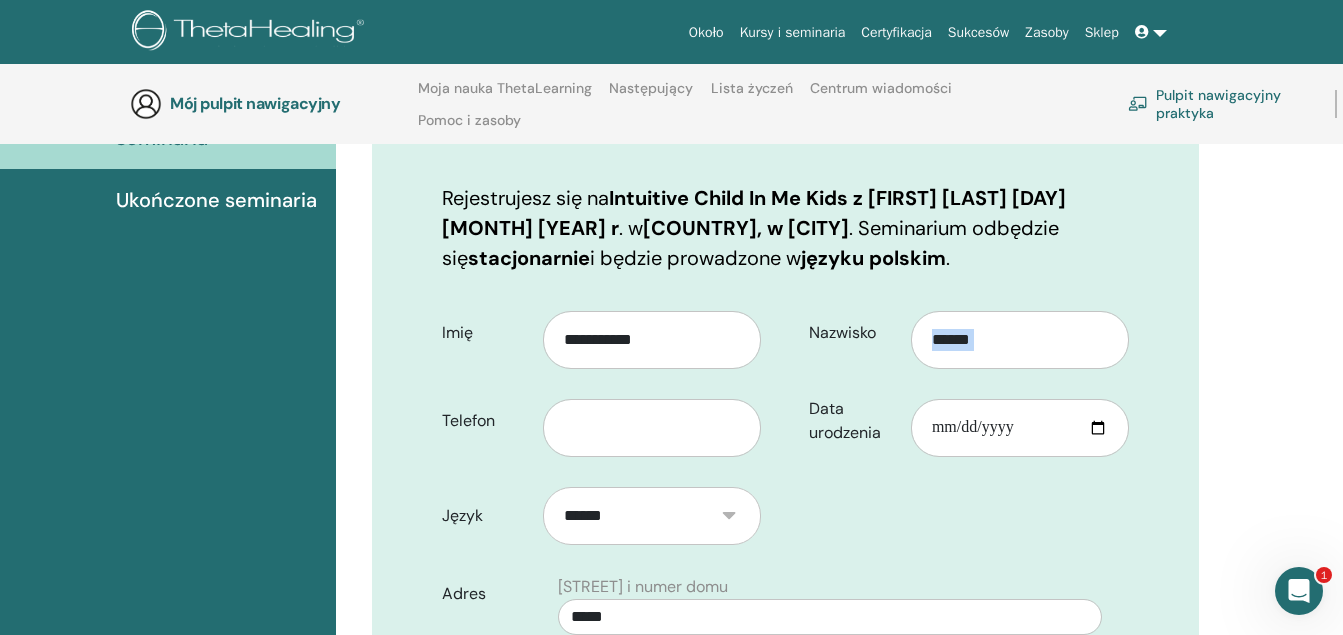 click on "Około
Kursy i seminaria
Certyfikacja
Sukcesów
Zasoby
Sklep
ML [FIRST] [LAST] My ThetaLearning My ThetaHealers My Seminars Wishlist Become a Practitioner Notifications 9+ Messages My Theta Account Support Logout
Mój pulpit nawigacyjny
Moja nauka ThetaLearning
Następujący" at bounding box center (671, 37) 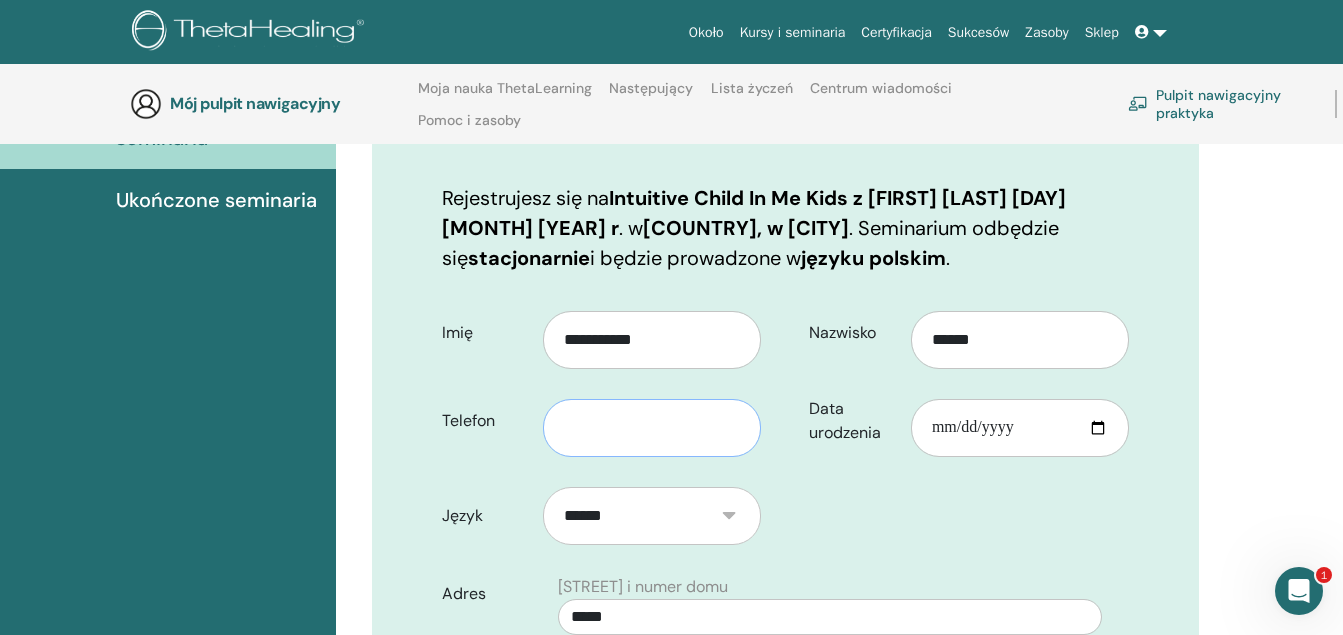 click at bounding box center [652, 428] 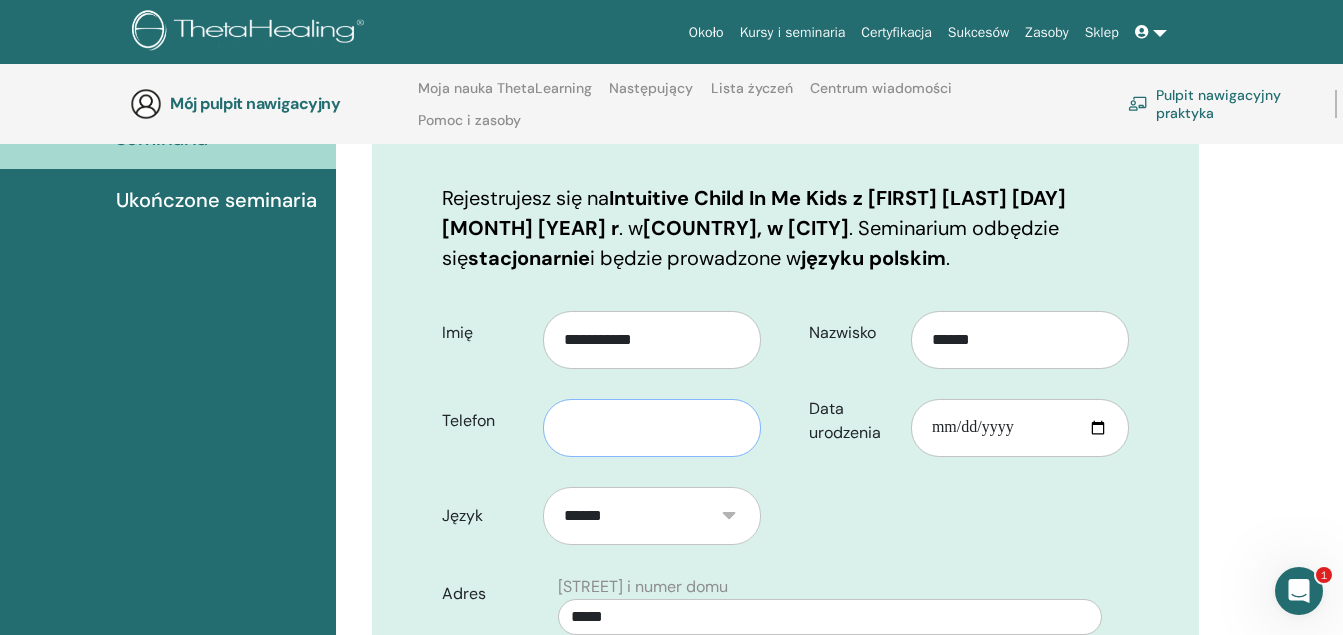 type on "*********" 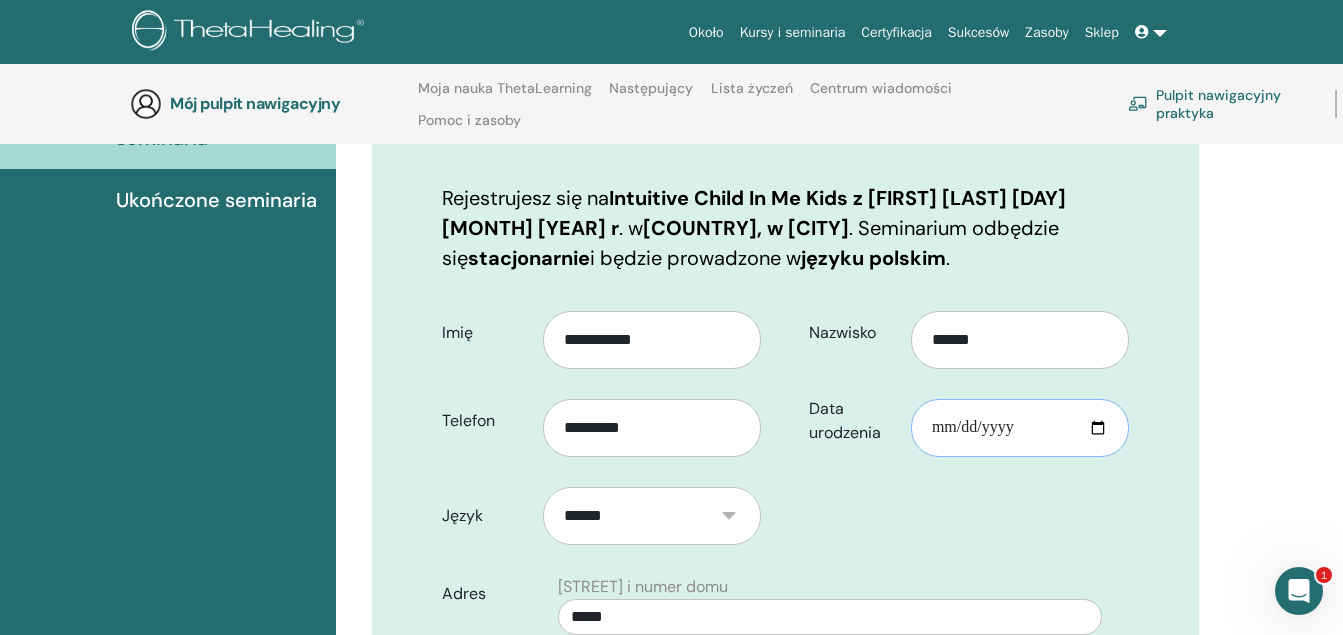 click on "Data urodzenia" at bounding box center [1020, 428] 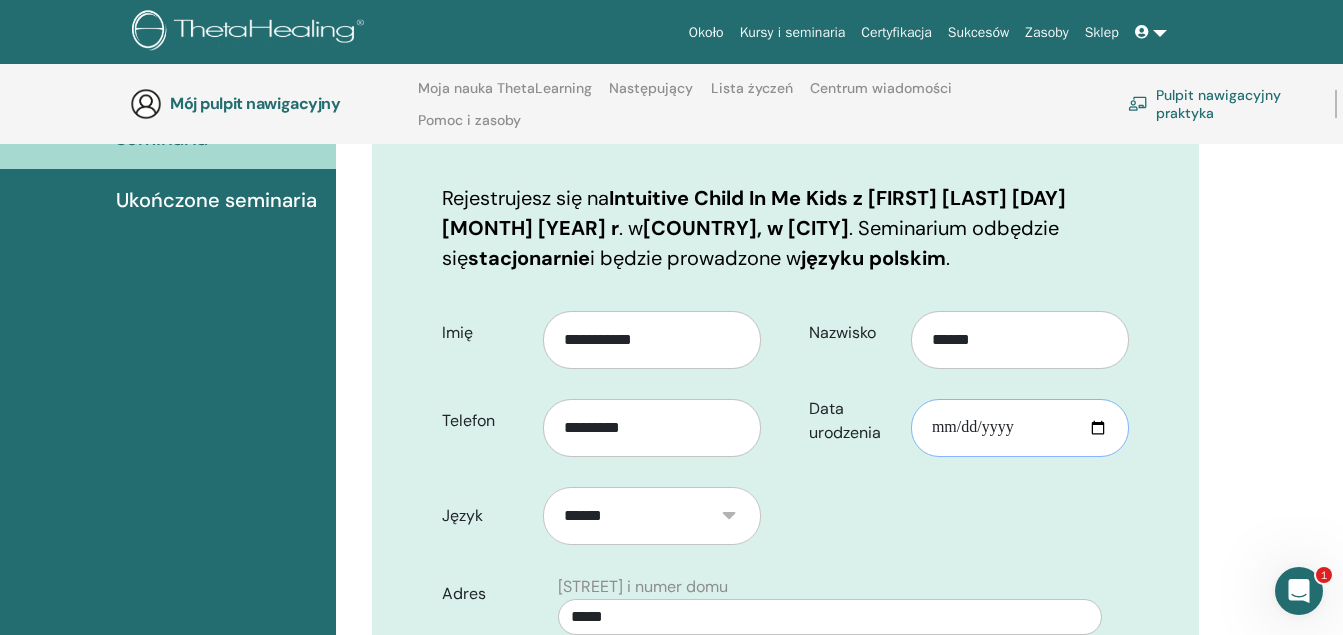 type on "**********" 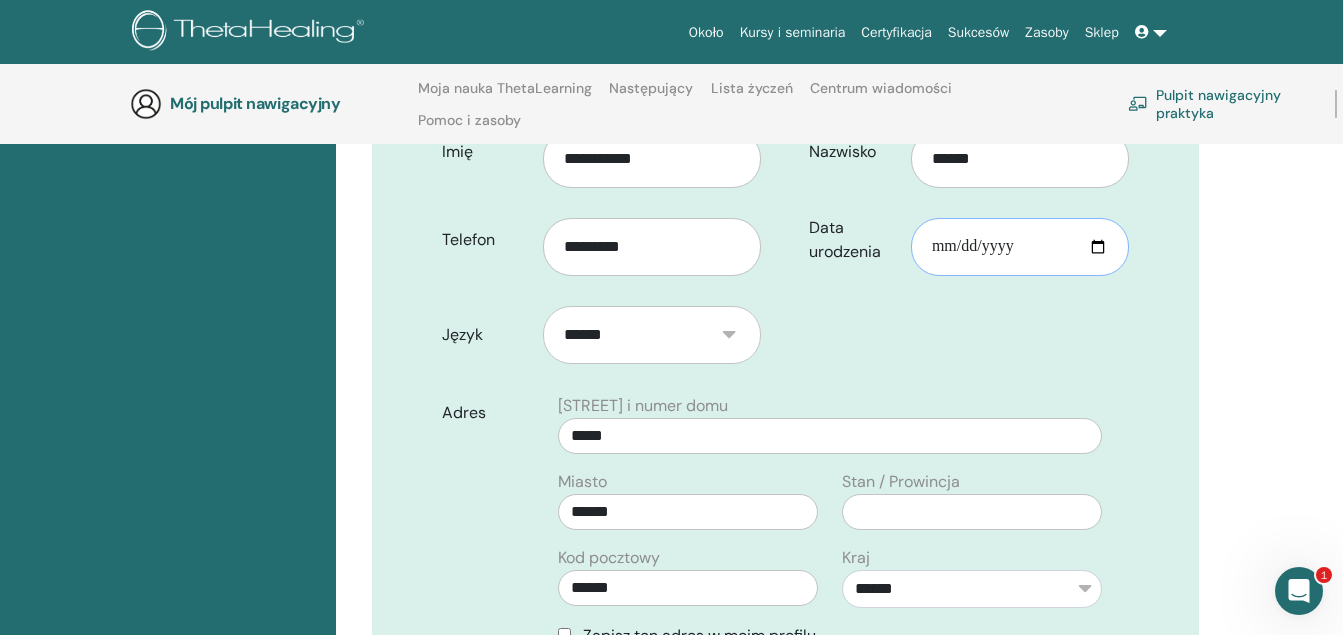 scroll, scrollTop: 480, scrollLeft: 0, axis: vertical 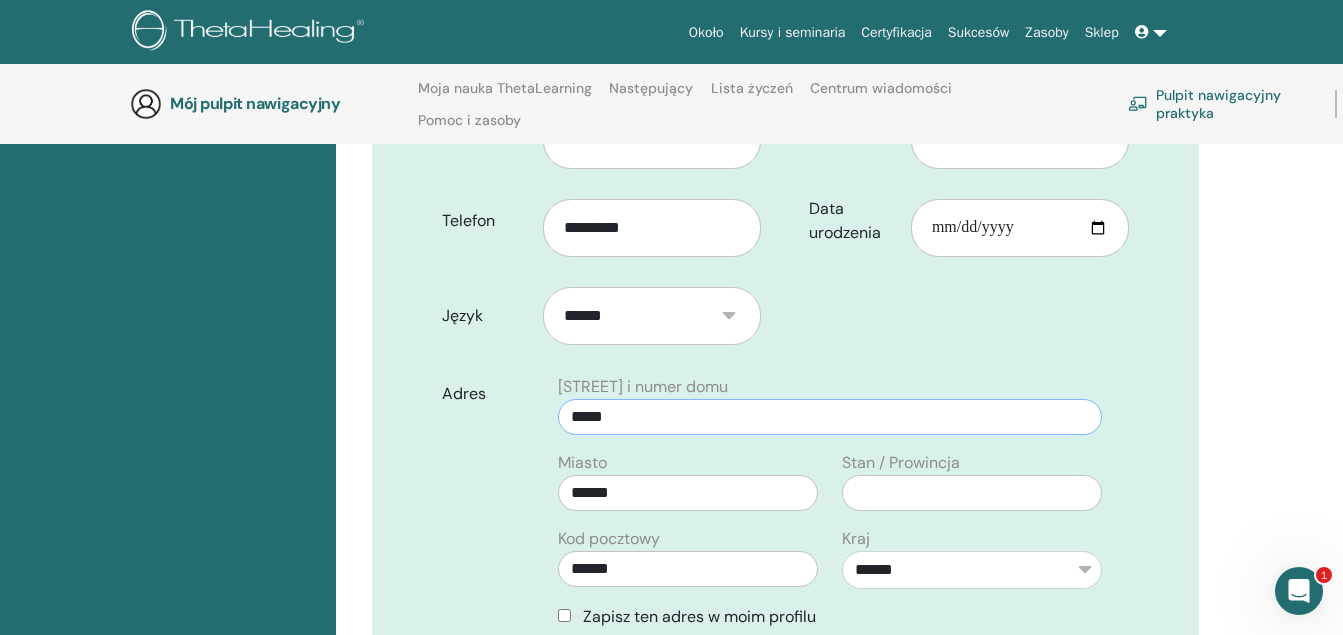 click on "*****" at bounding box center [830, 417] 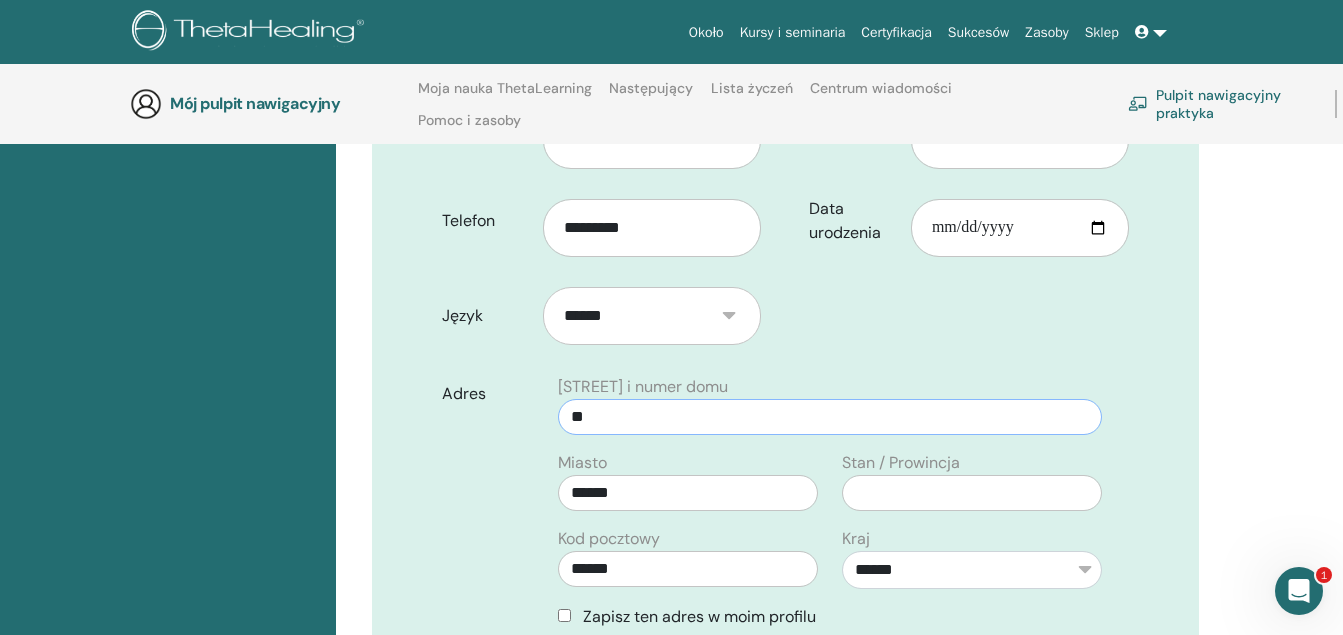 type on "*" 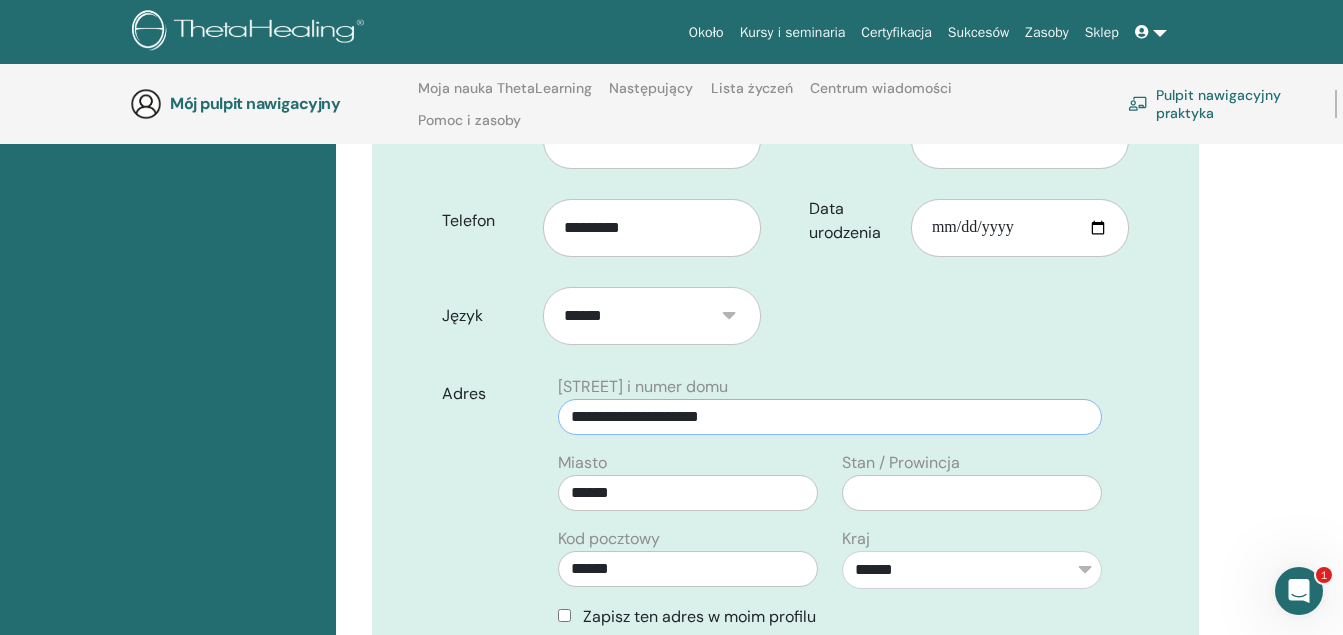 type on "**********" 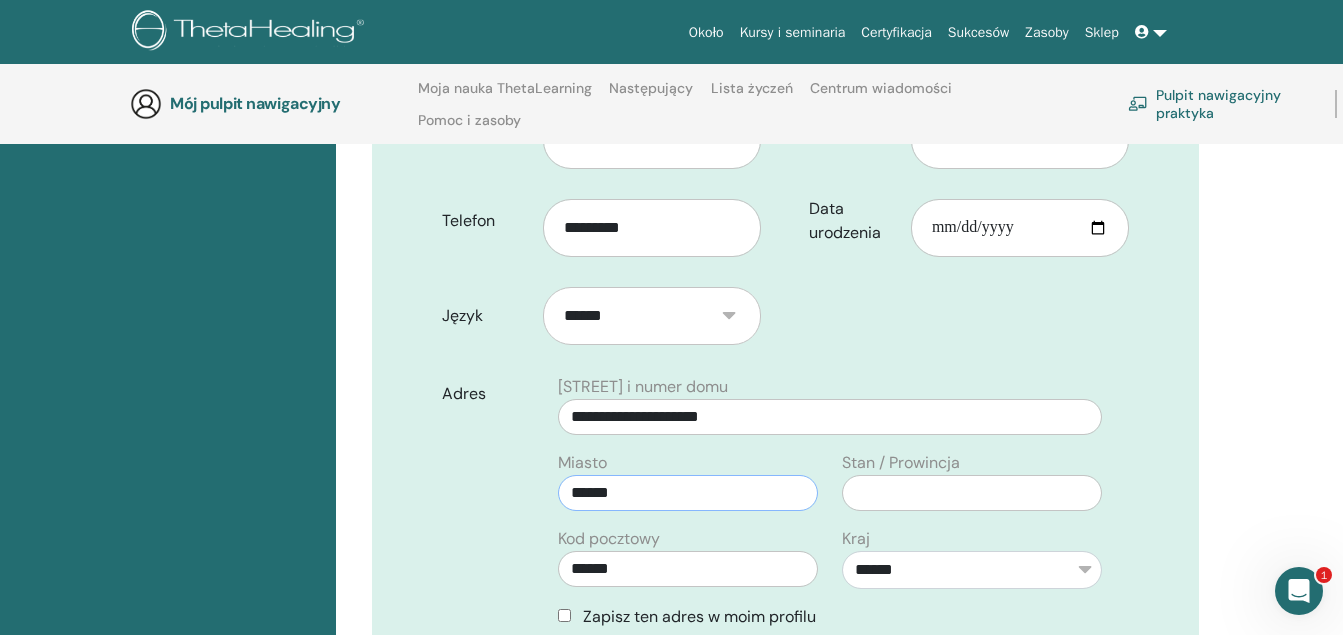 click on "******" at bounding box center (688, 493) 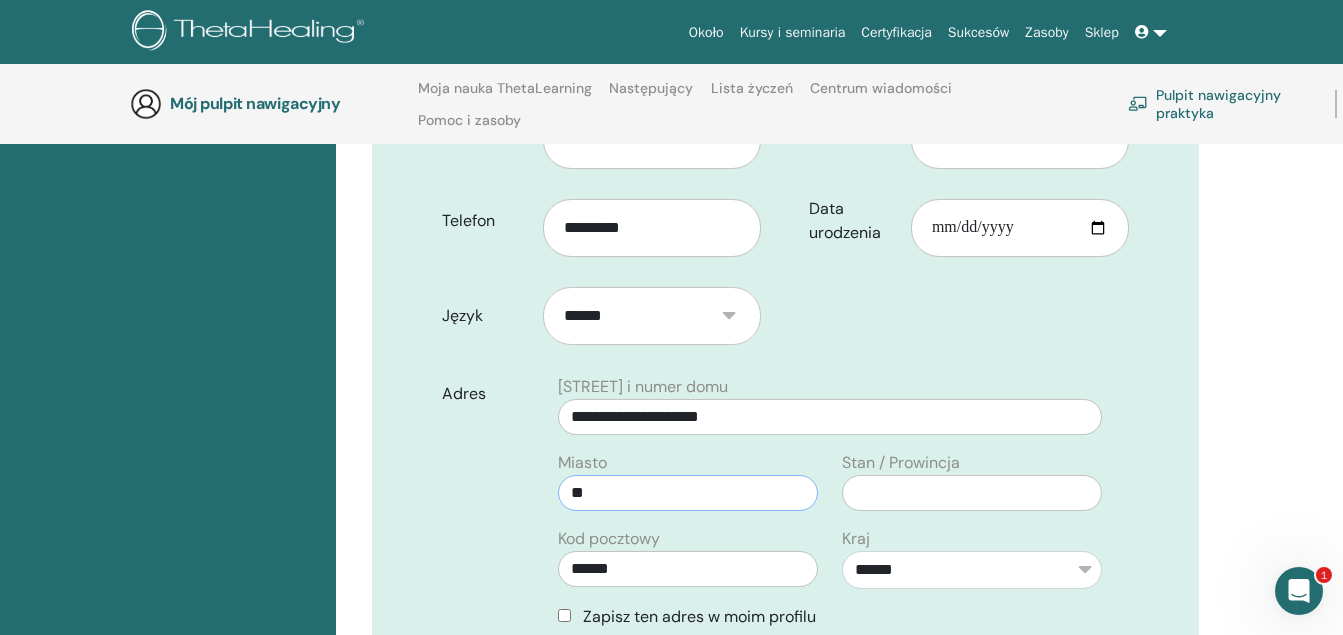 type on "*" 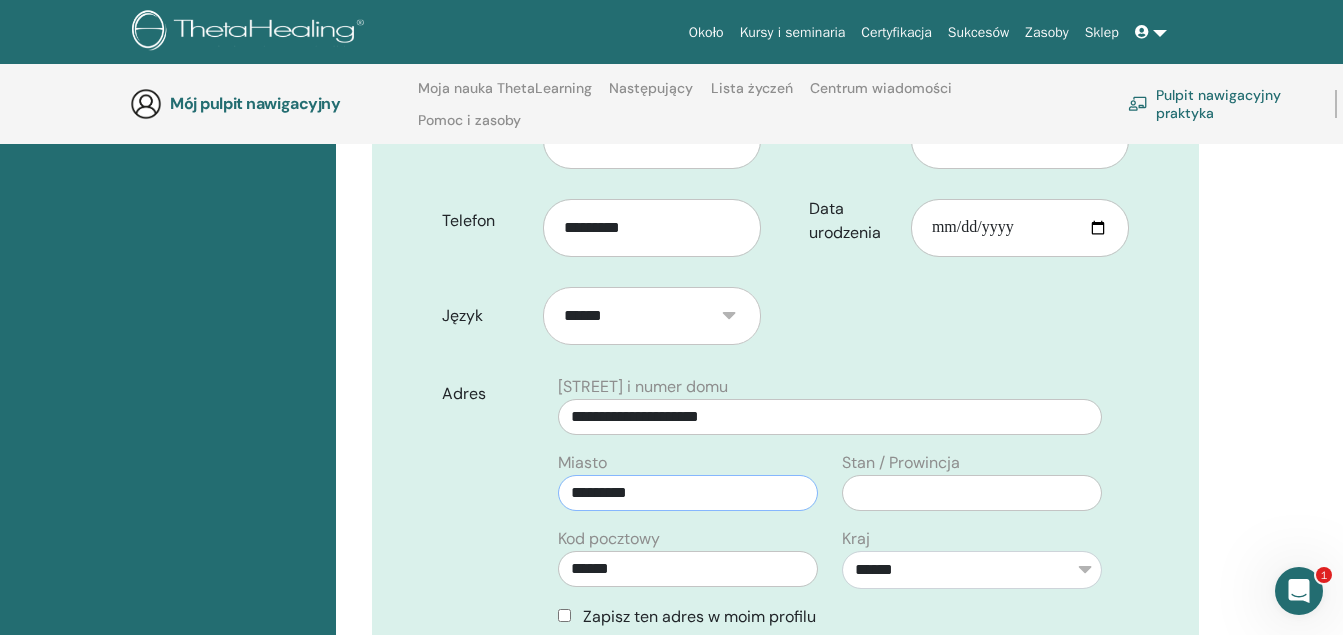 type on "*********" 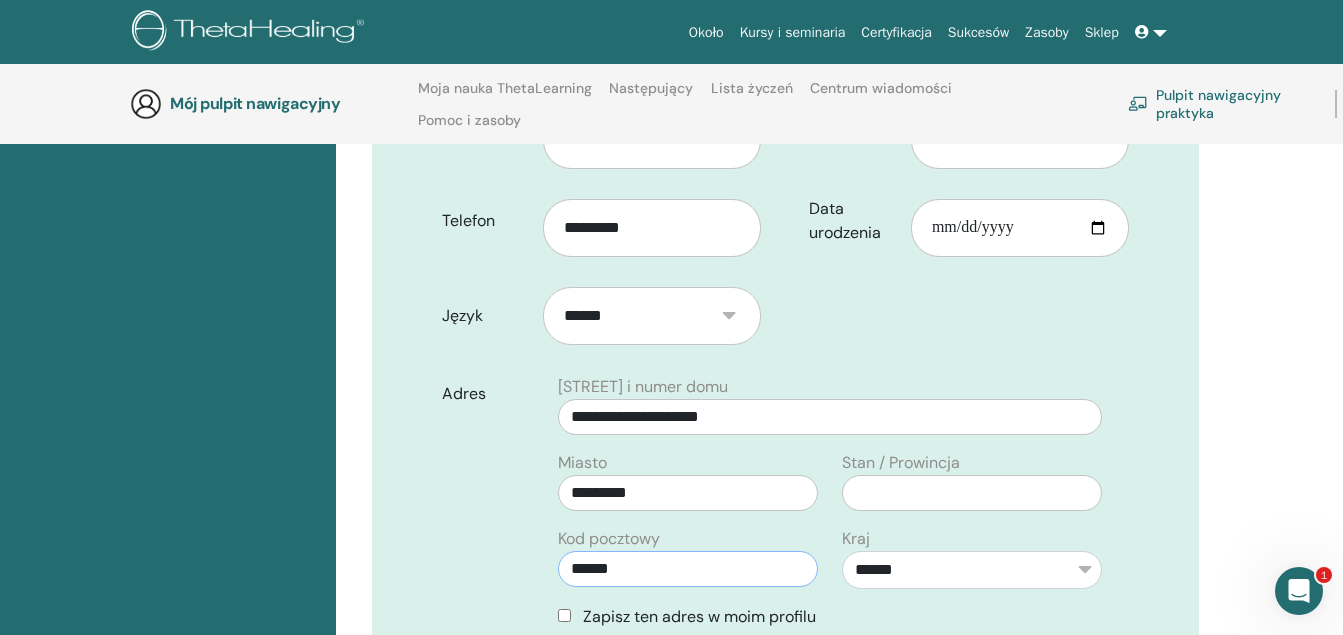 click on "******" at bounding box center [688, 569] 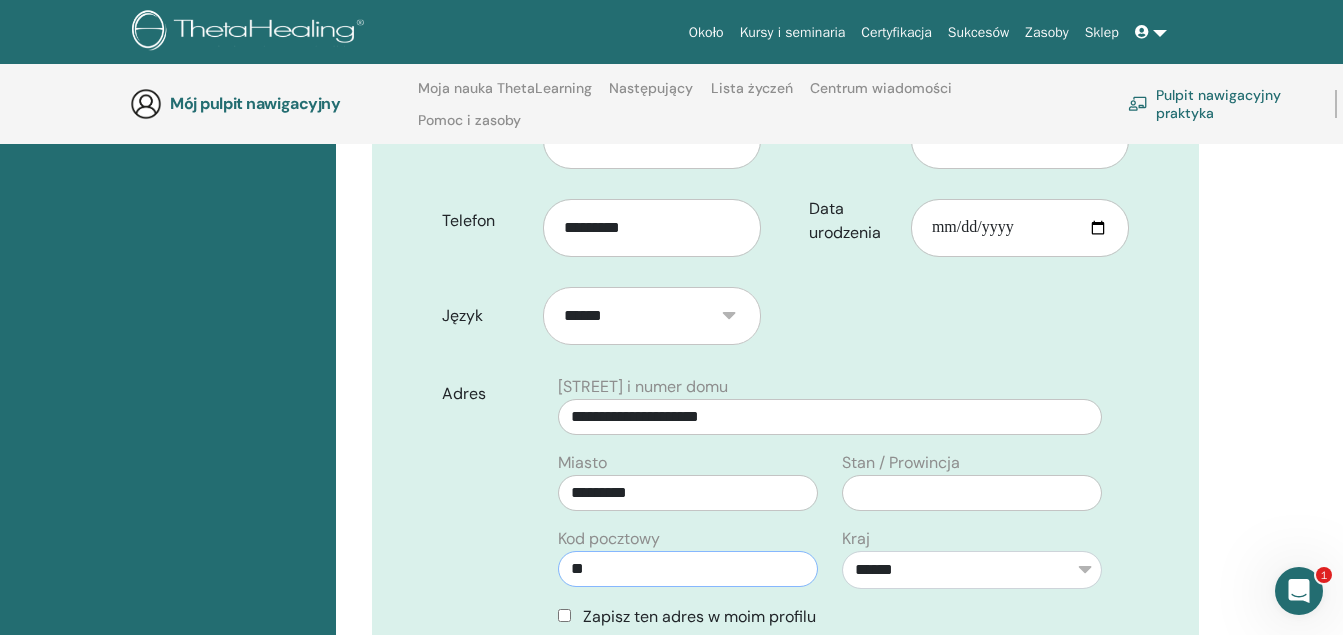type on "*" 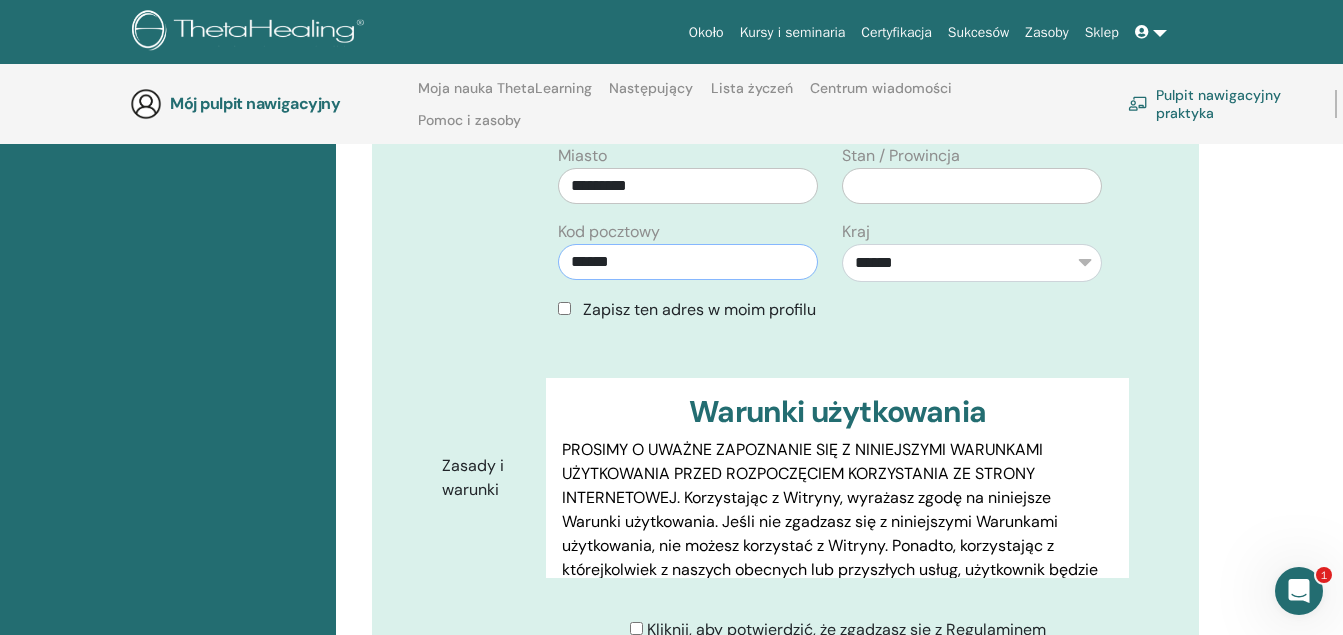 scroll, scrollTop: 867, scrollLeft: 0, axis: vertical 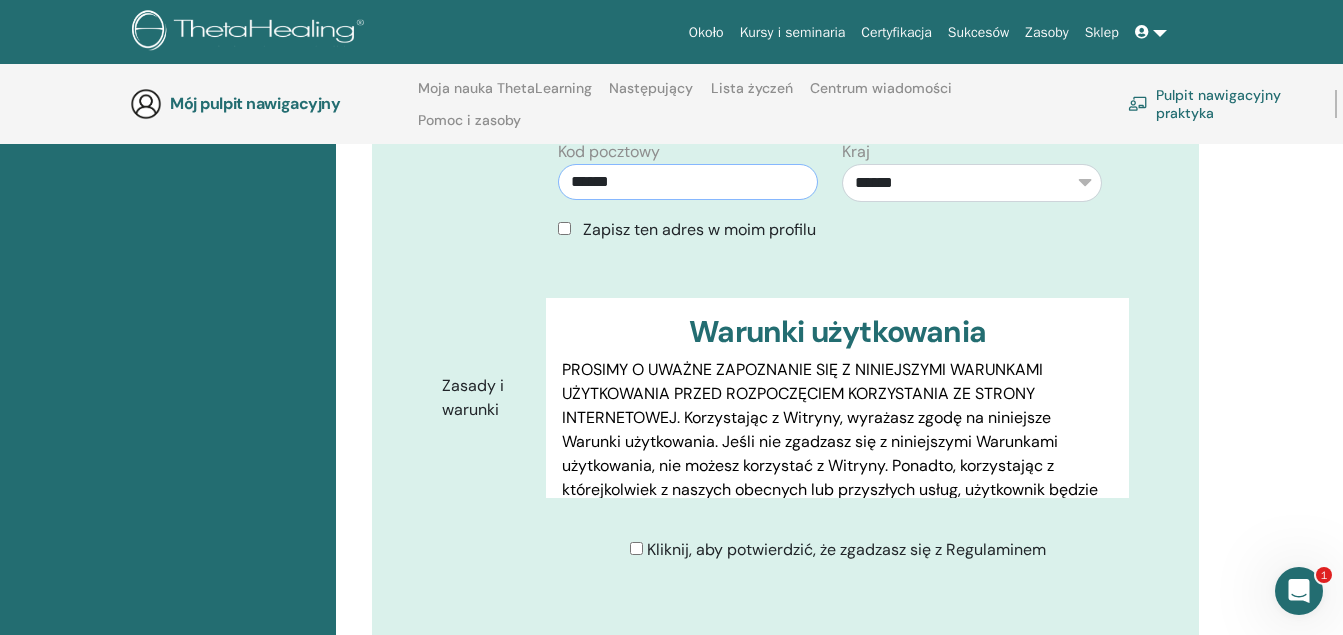 type on "******" 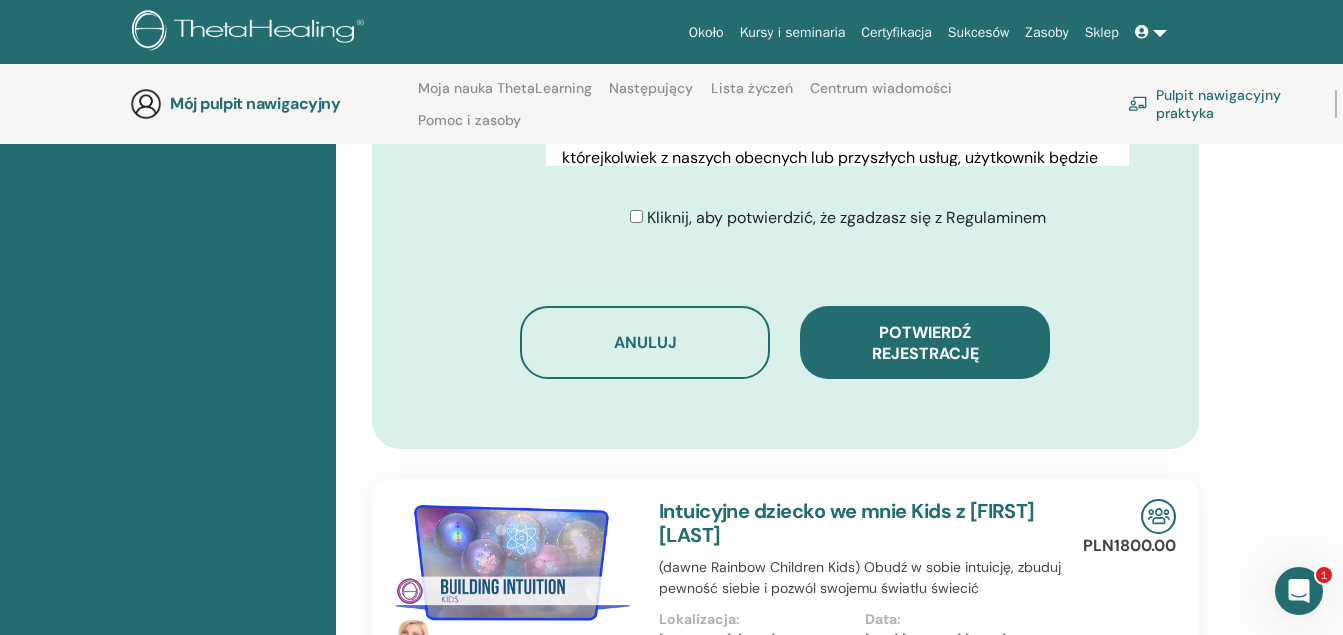 scroll, scrollTop: 1227, scrollLeft: 0, axis: vertical 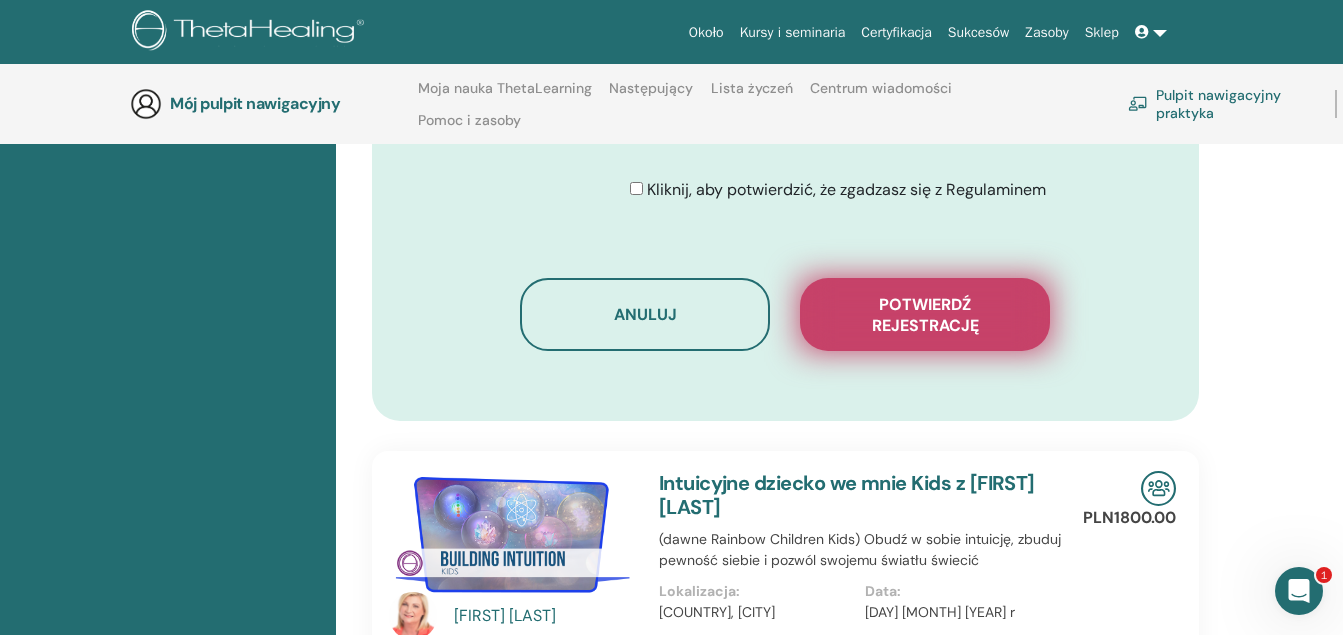 click on "Potwierdź rejestrację" at bounding box center [925, 315] 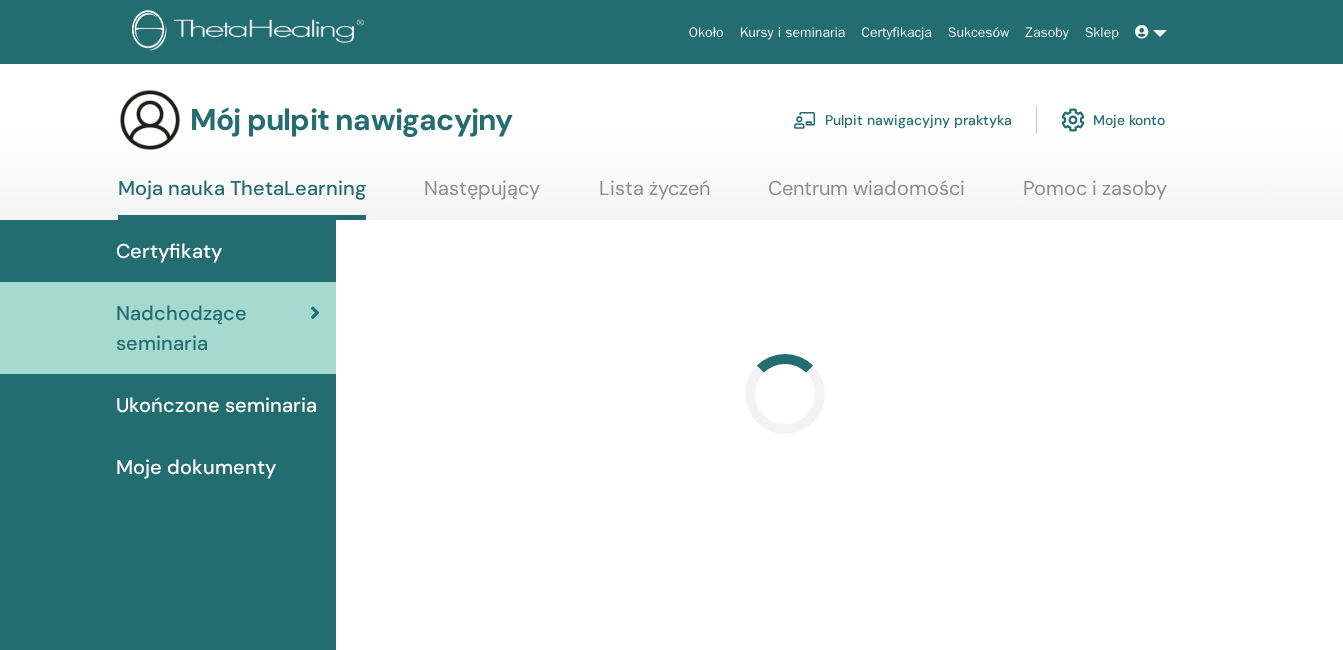 scroll, scrollTop: 0, scrollLeft: 0, axis: both 